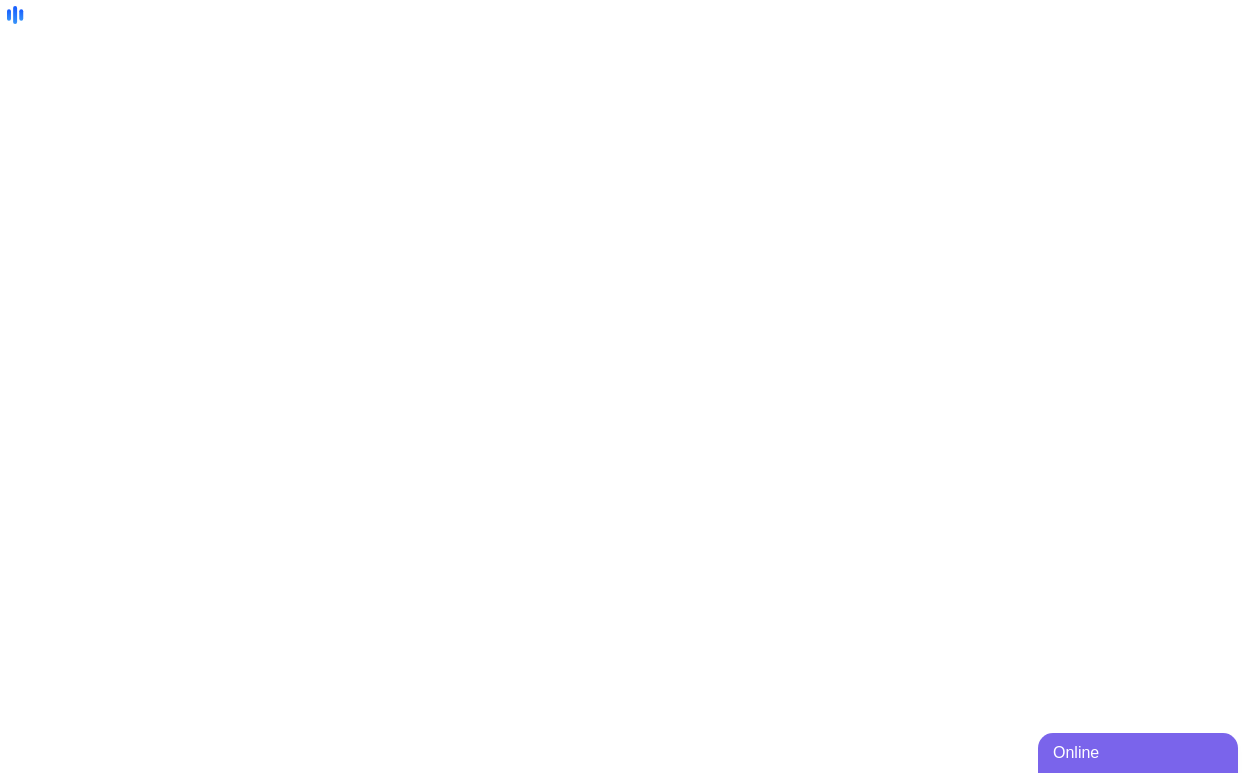 scroll, scrollTop: 0, scrollLeft: 0, axis: both 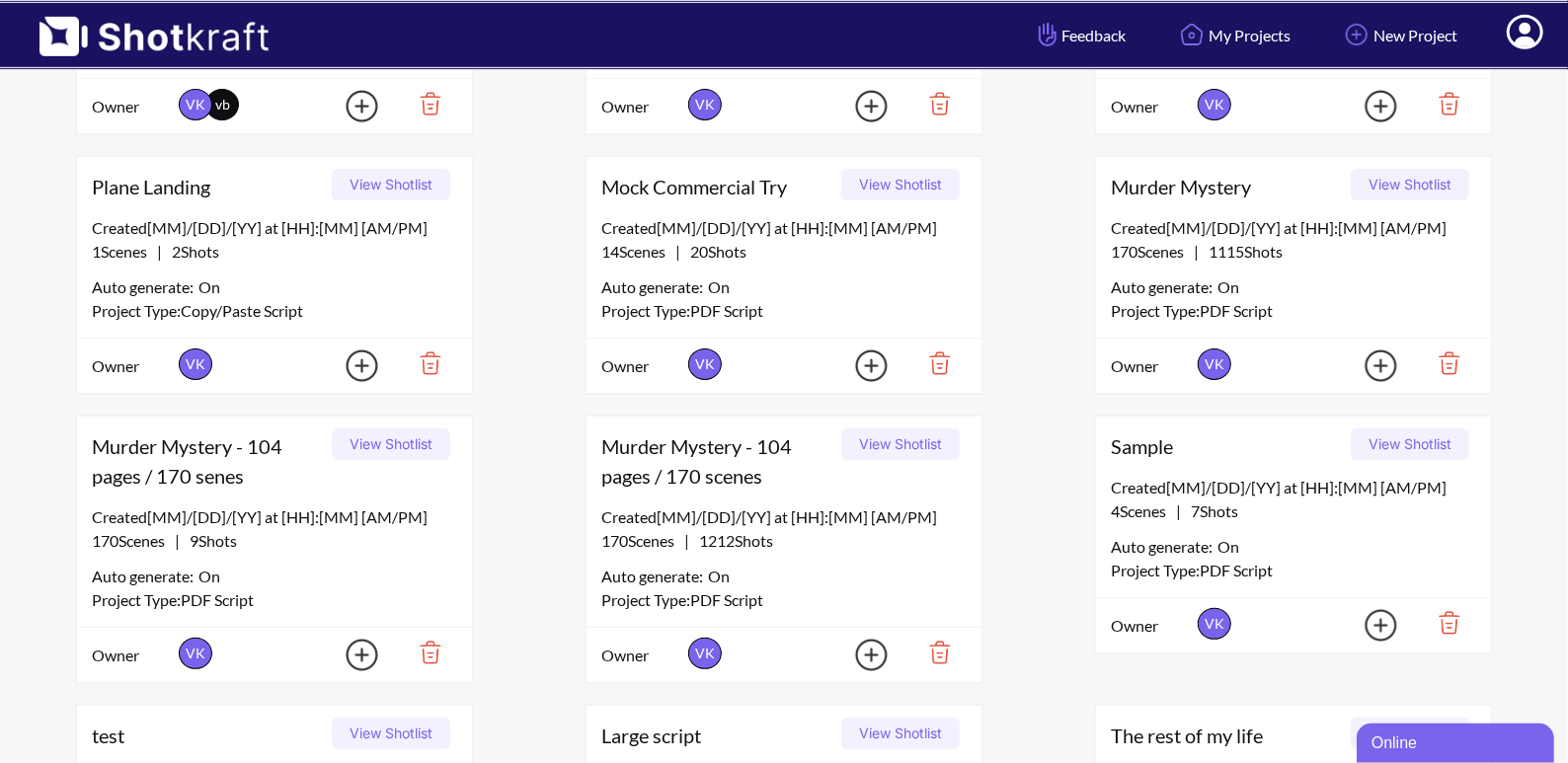 click on "View Shotlist" at bounding box center (391, 444) 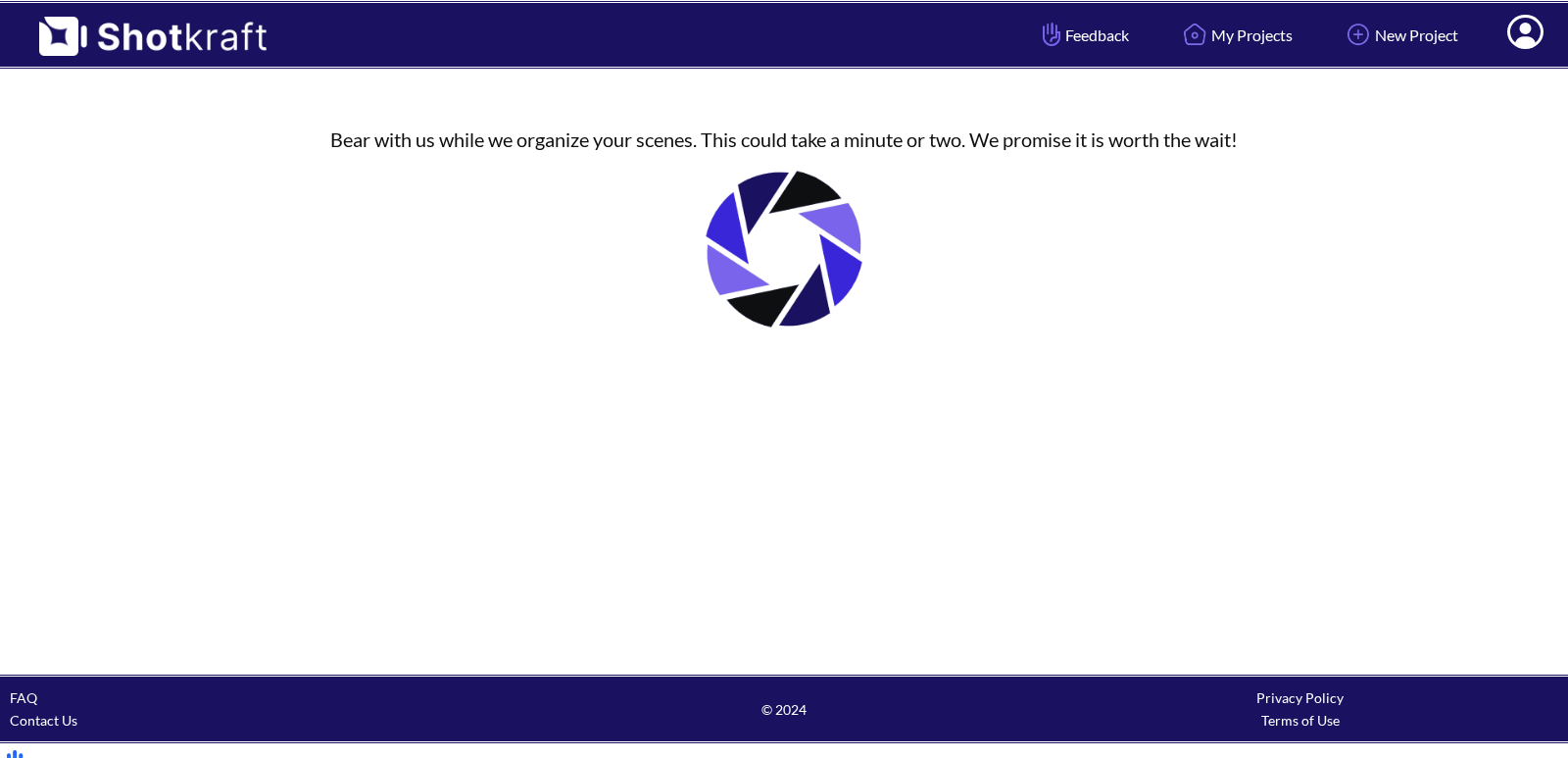 scroll, scrollTop: 0, scrollLeft: 0, axis: both 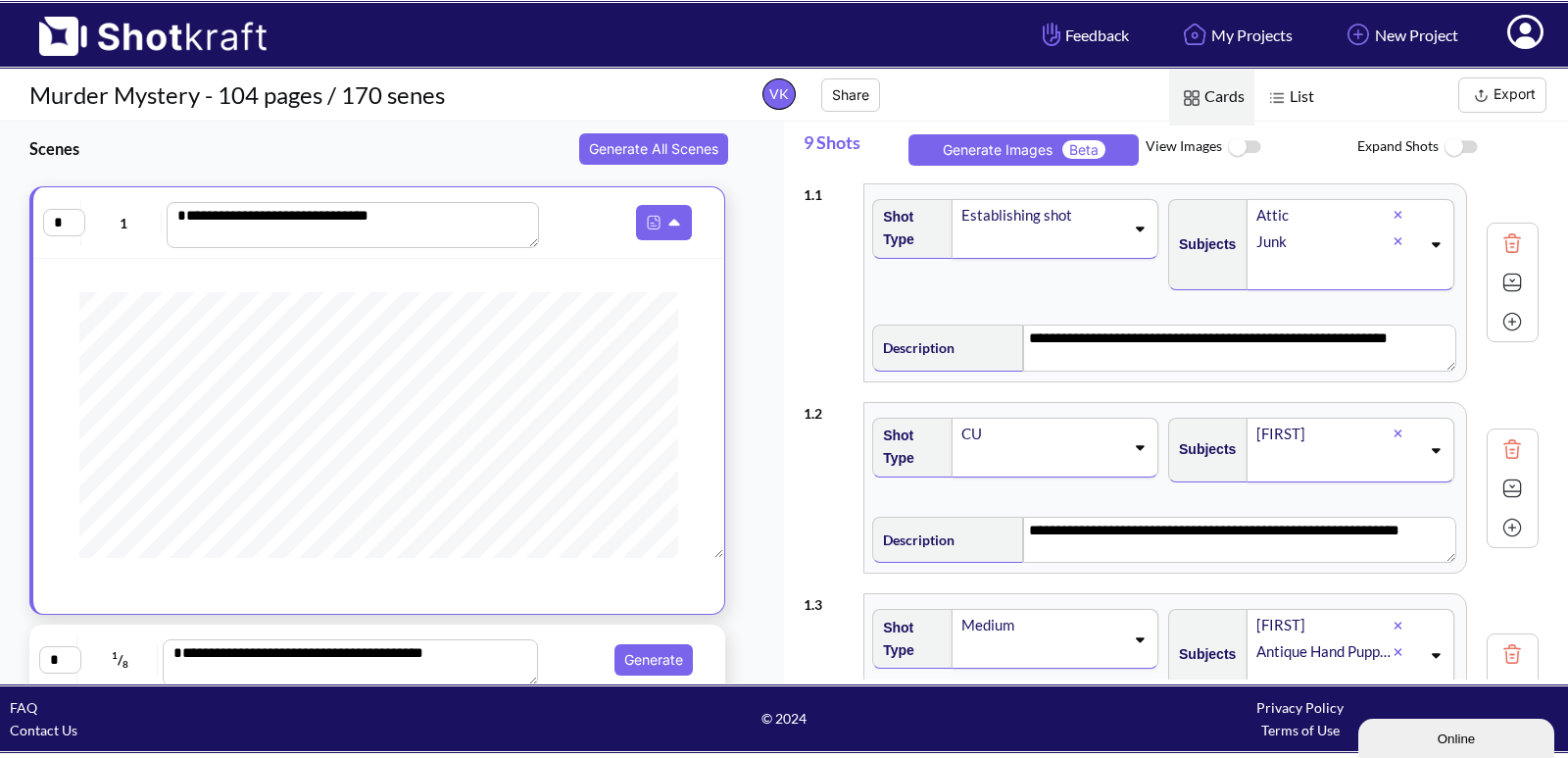 click at bounding box center (1244, 147) 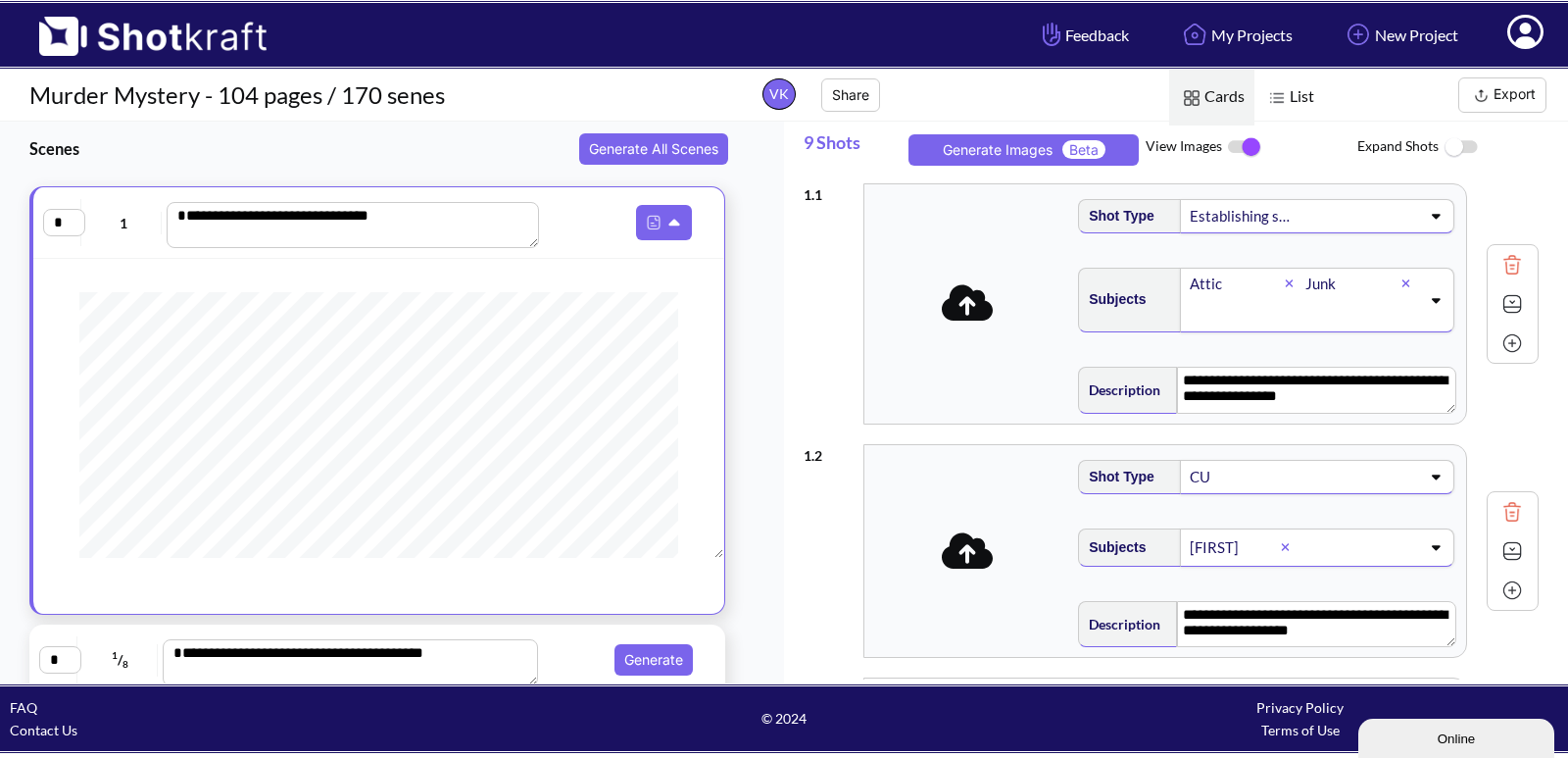 click at bounding box center [1244, 147] 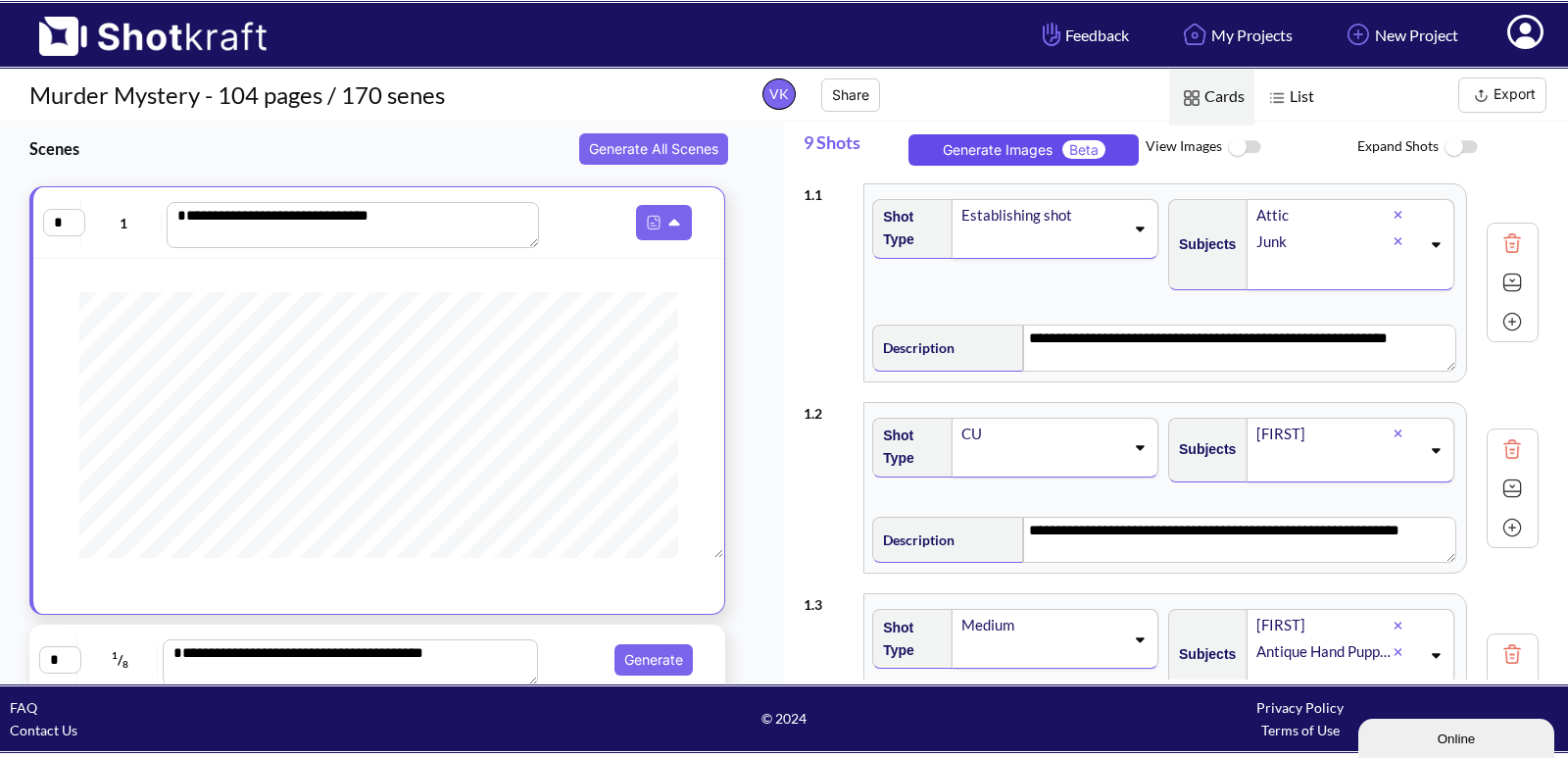click on "Generate Images Beta" at bounding box center [1023, 150] 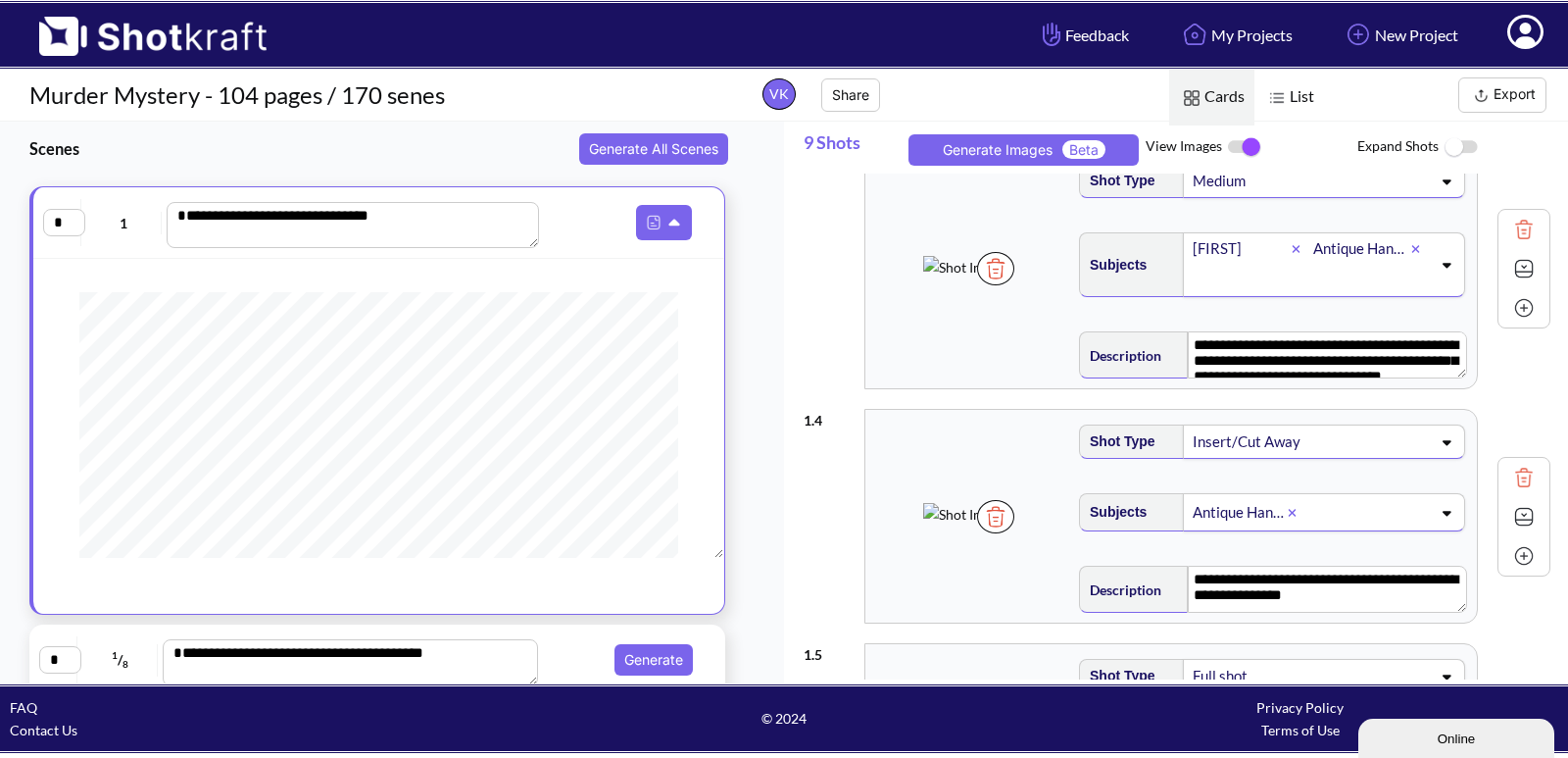 scroll, scrollTop: 534, scrollLeft: 0, axis: vertical 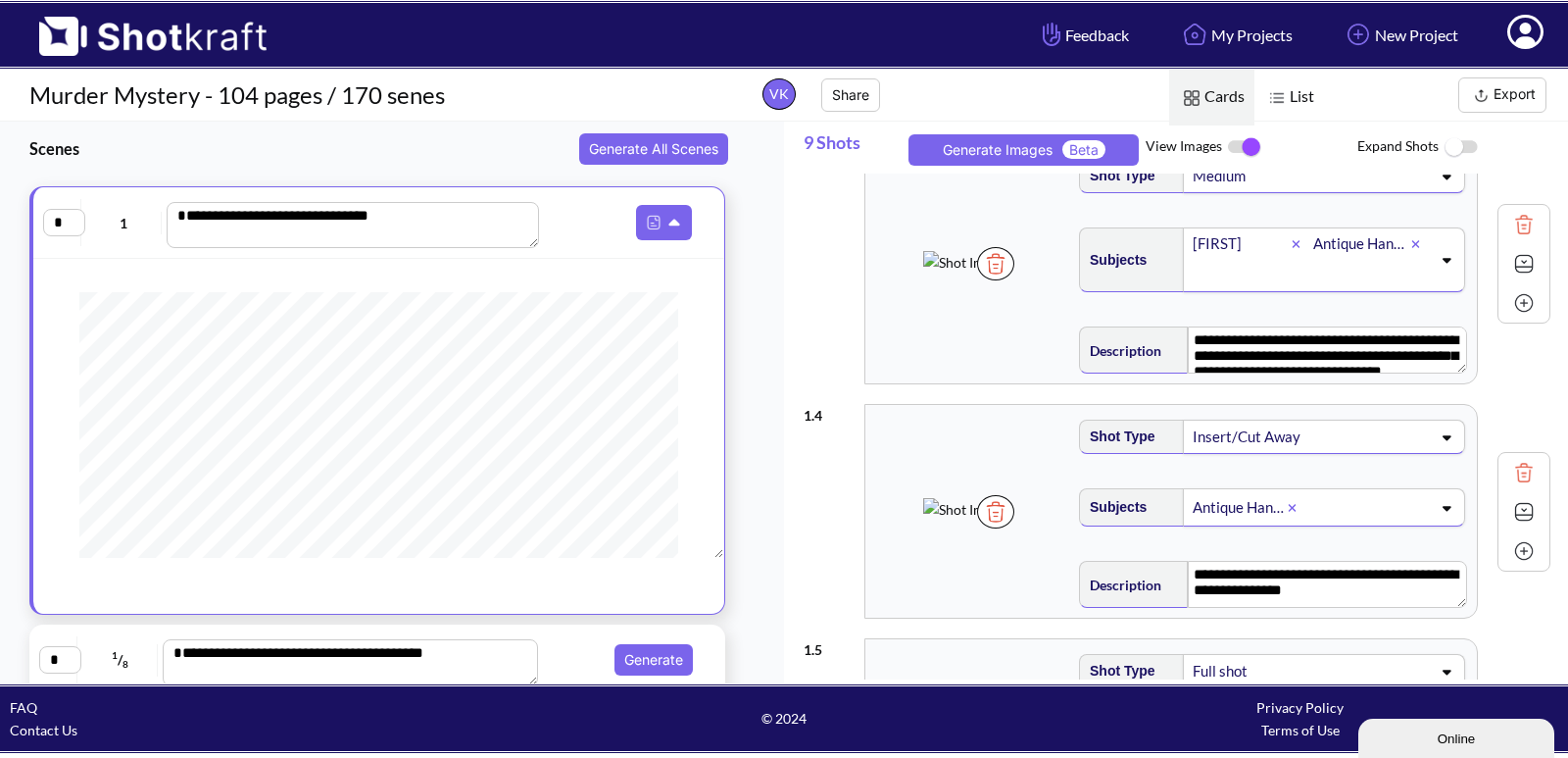 click on "Antique Hand Puppets" at bounding box center [1239, 507] 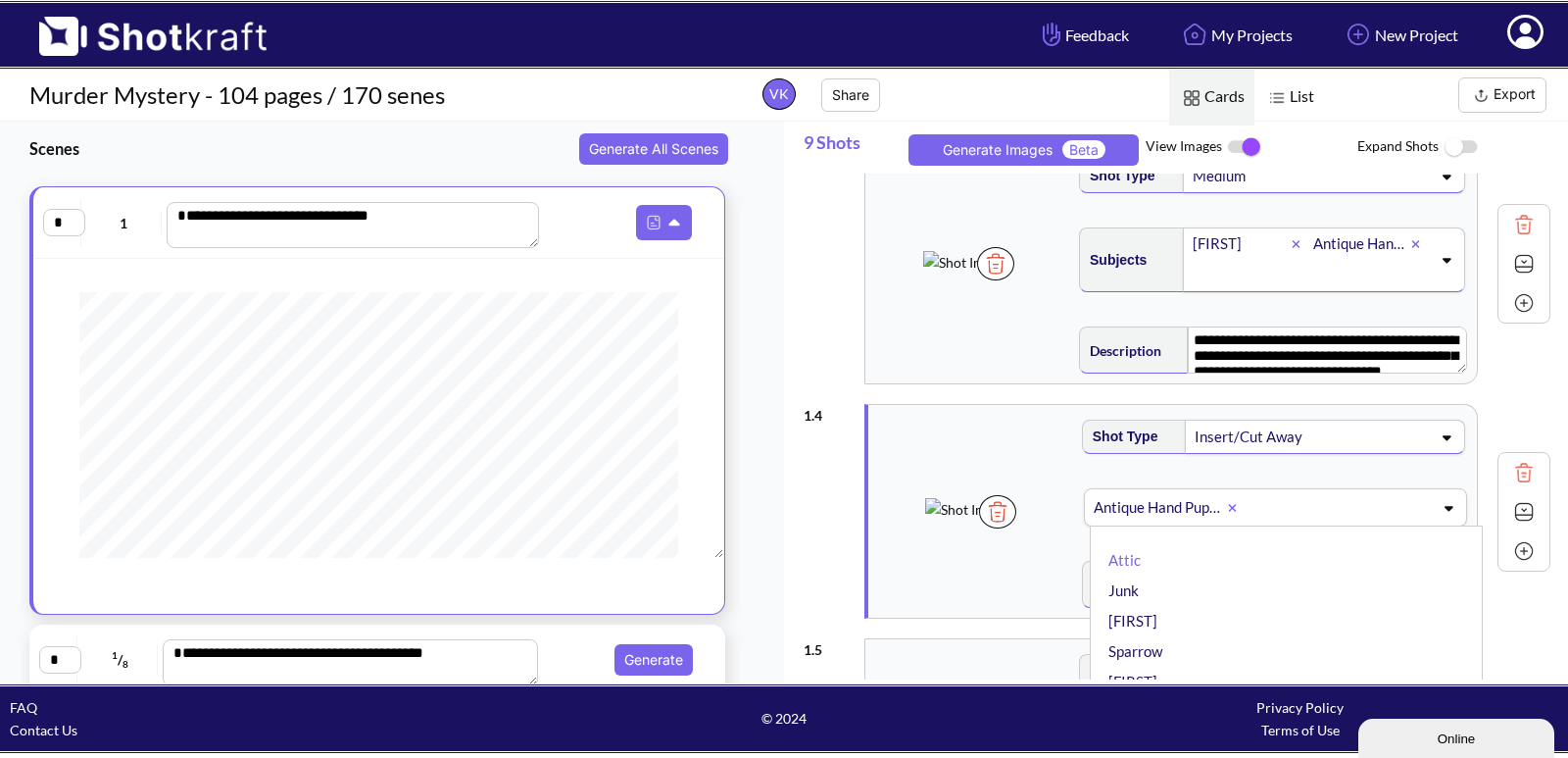 click at bounding box center [966, 509] 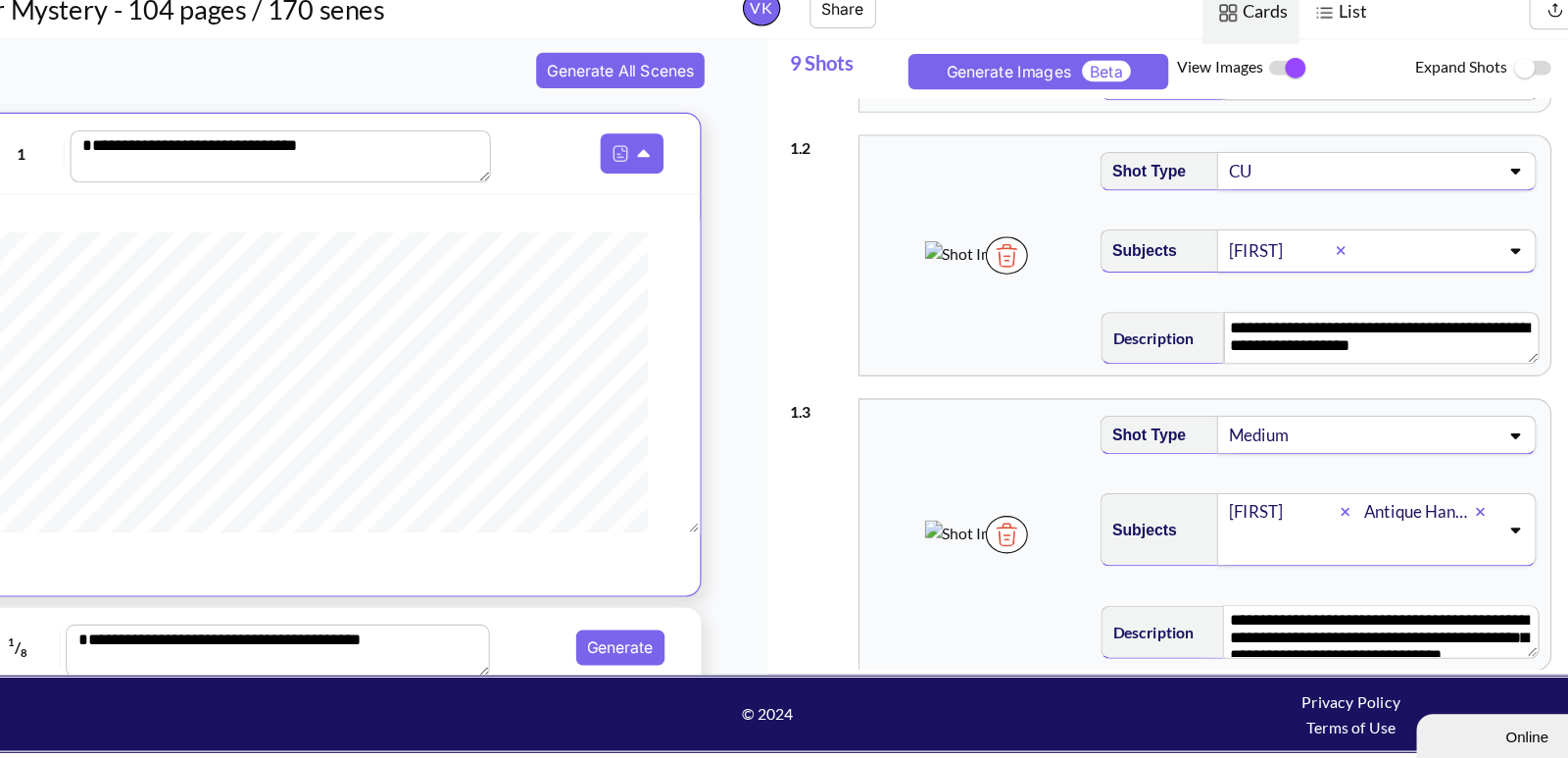 scroll, scrollTop: 240, scrollLeft: 0, axis: vertical 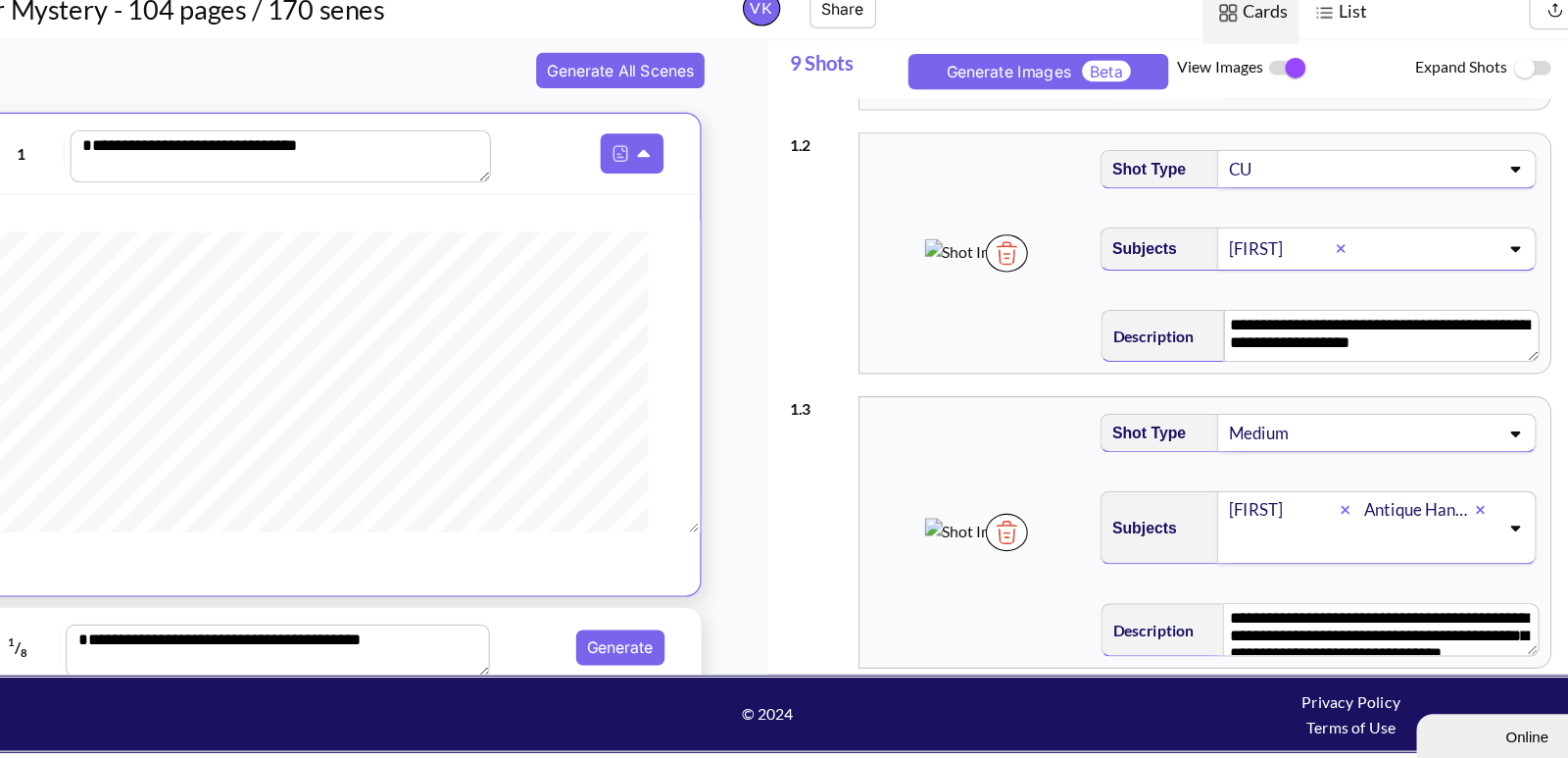 click at bounding box center (996, 311) 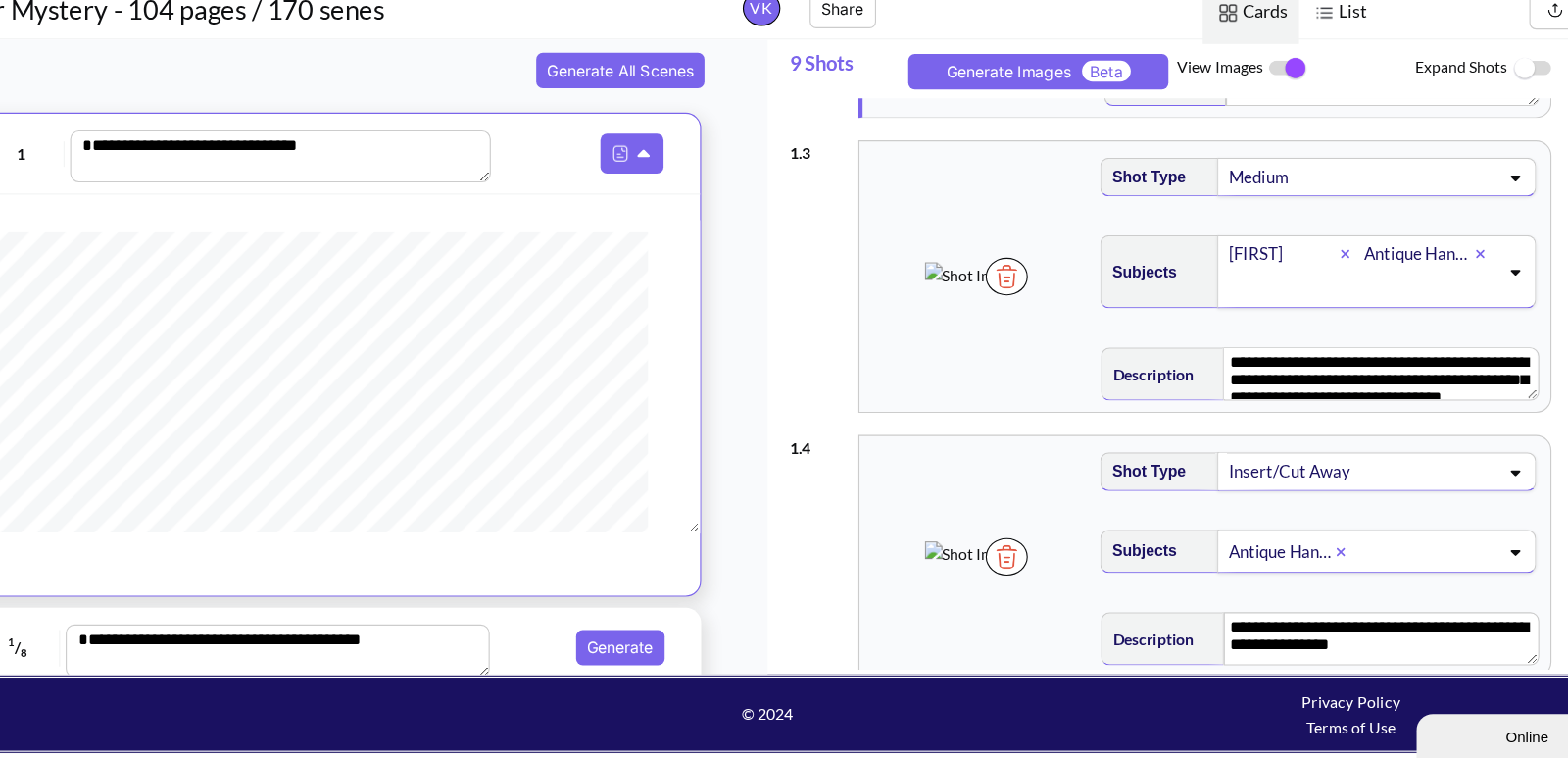 scroll, scrollTop: 495, scrollLeft: 0, axis: vertical 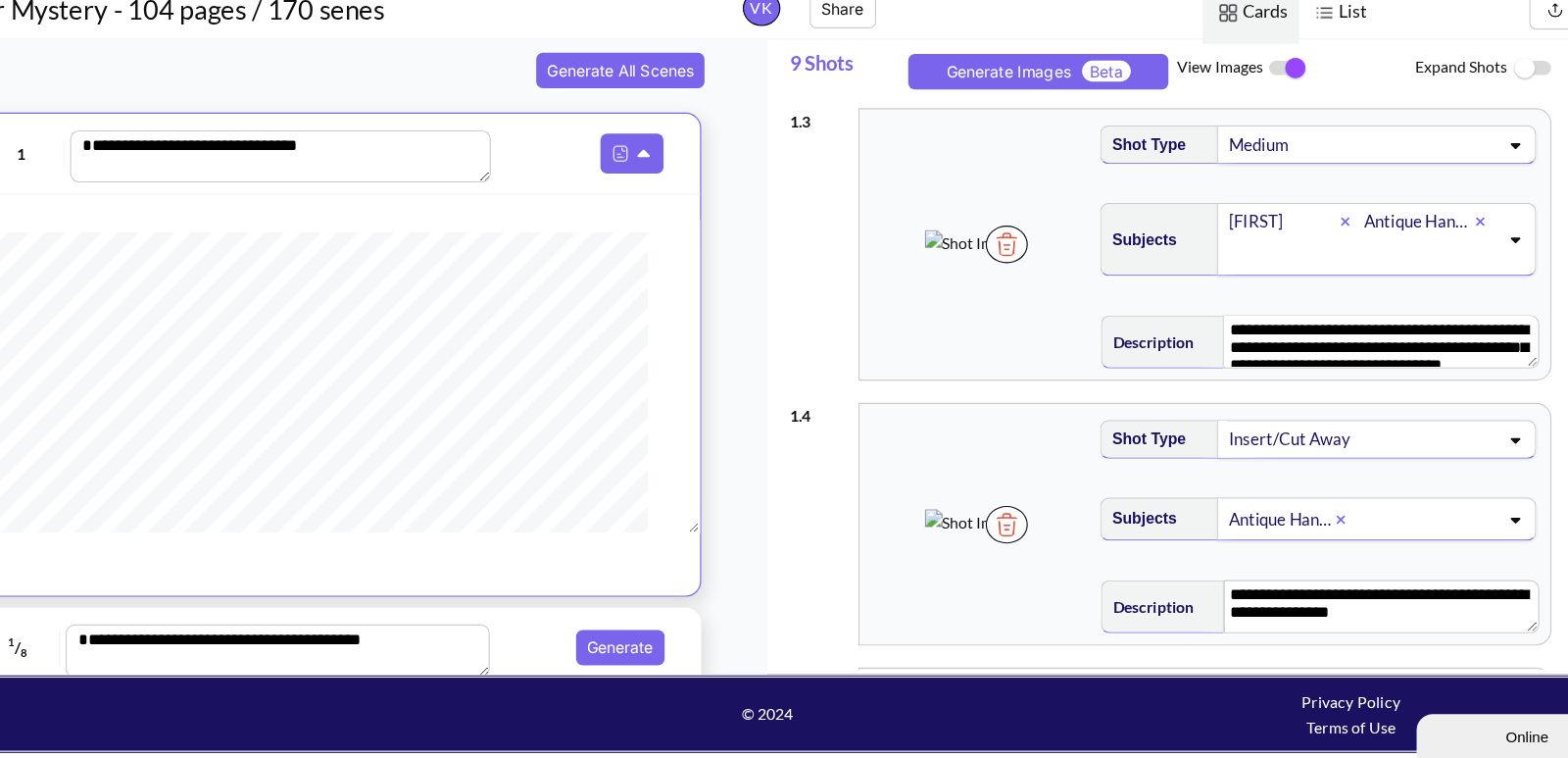 click at bounding box center (996, 551) 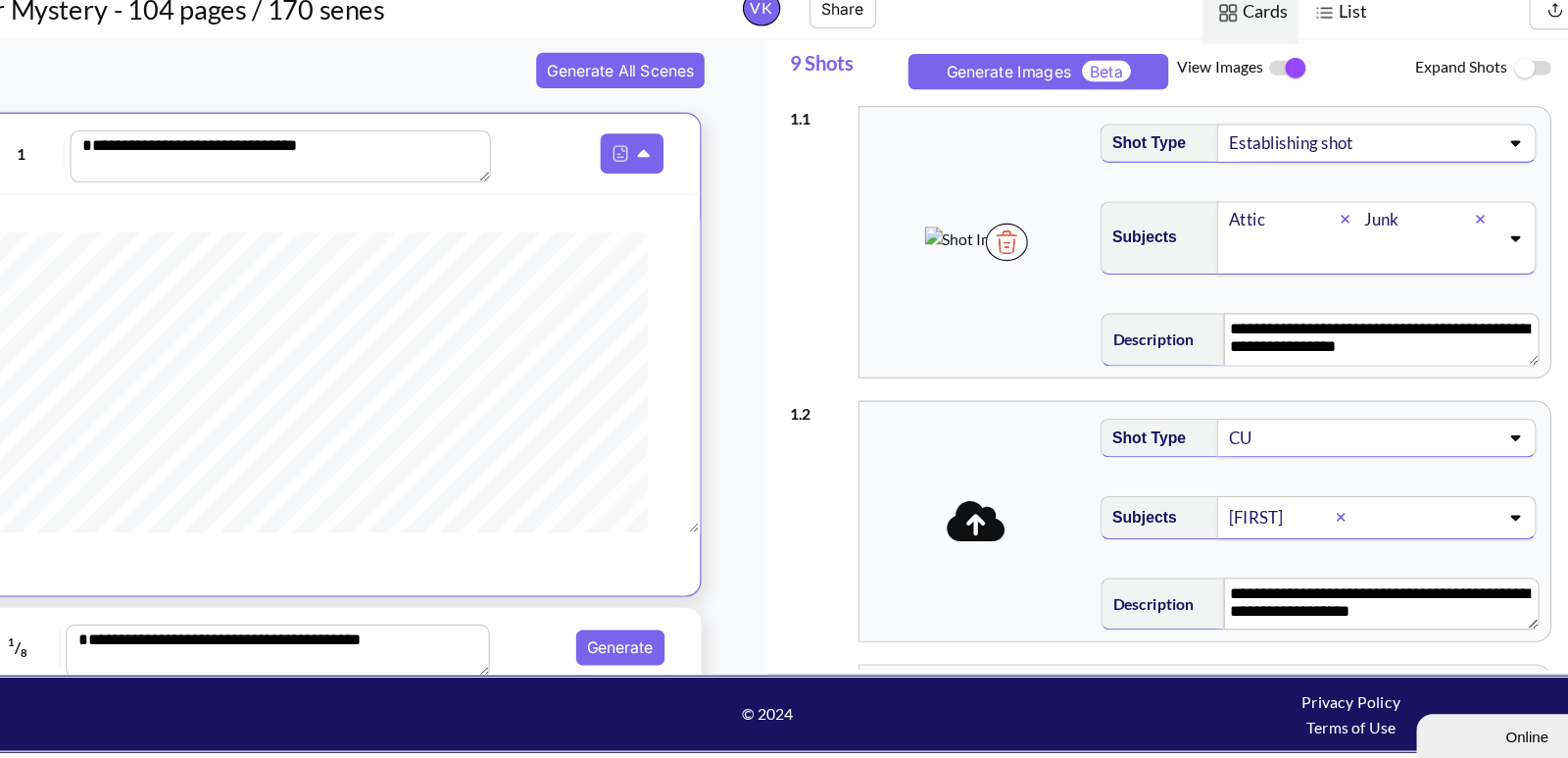 scroll, scrollTop: 0, scrollLeft: 0, axis: both 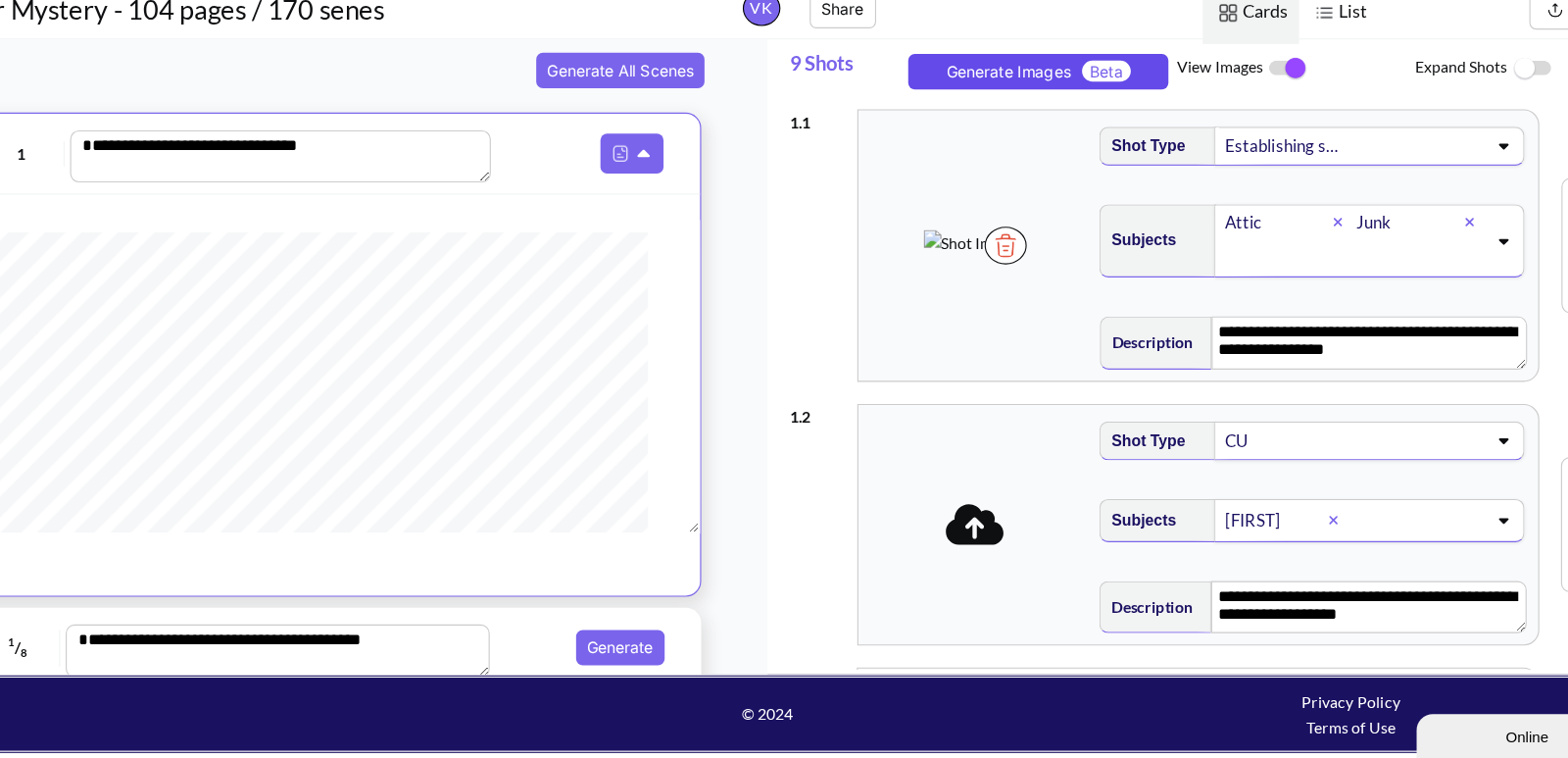 click on "Generate Images Beta" at bounding box center [1023, 150] 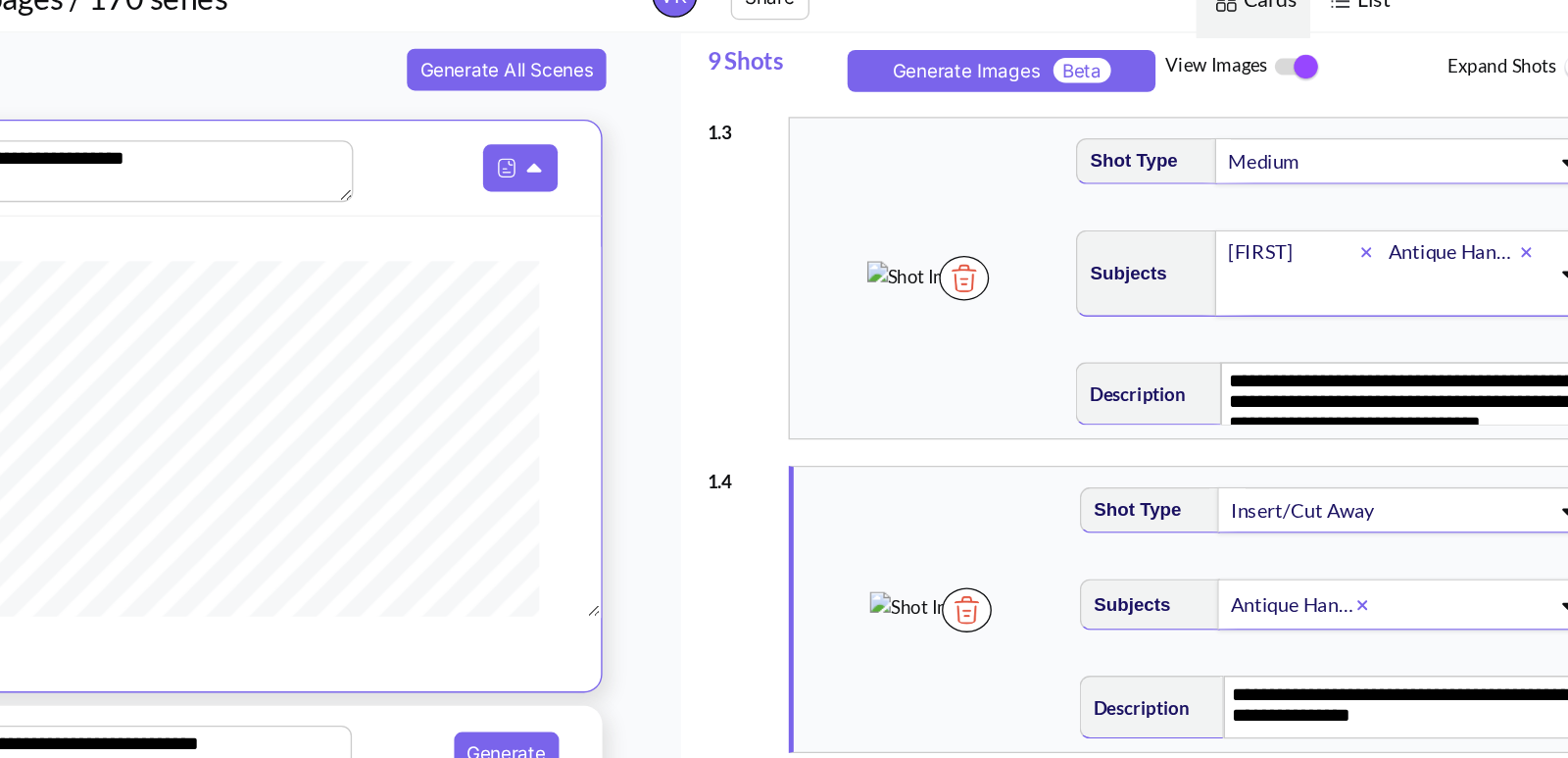 scroll, scrollTop: 489, scrollLeft: 0, axis: vertical 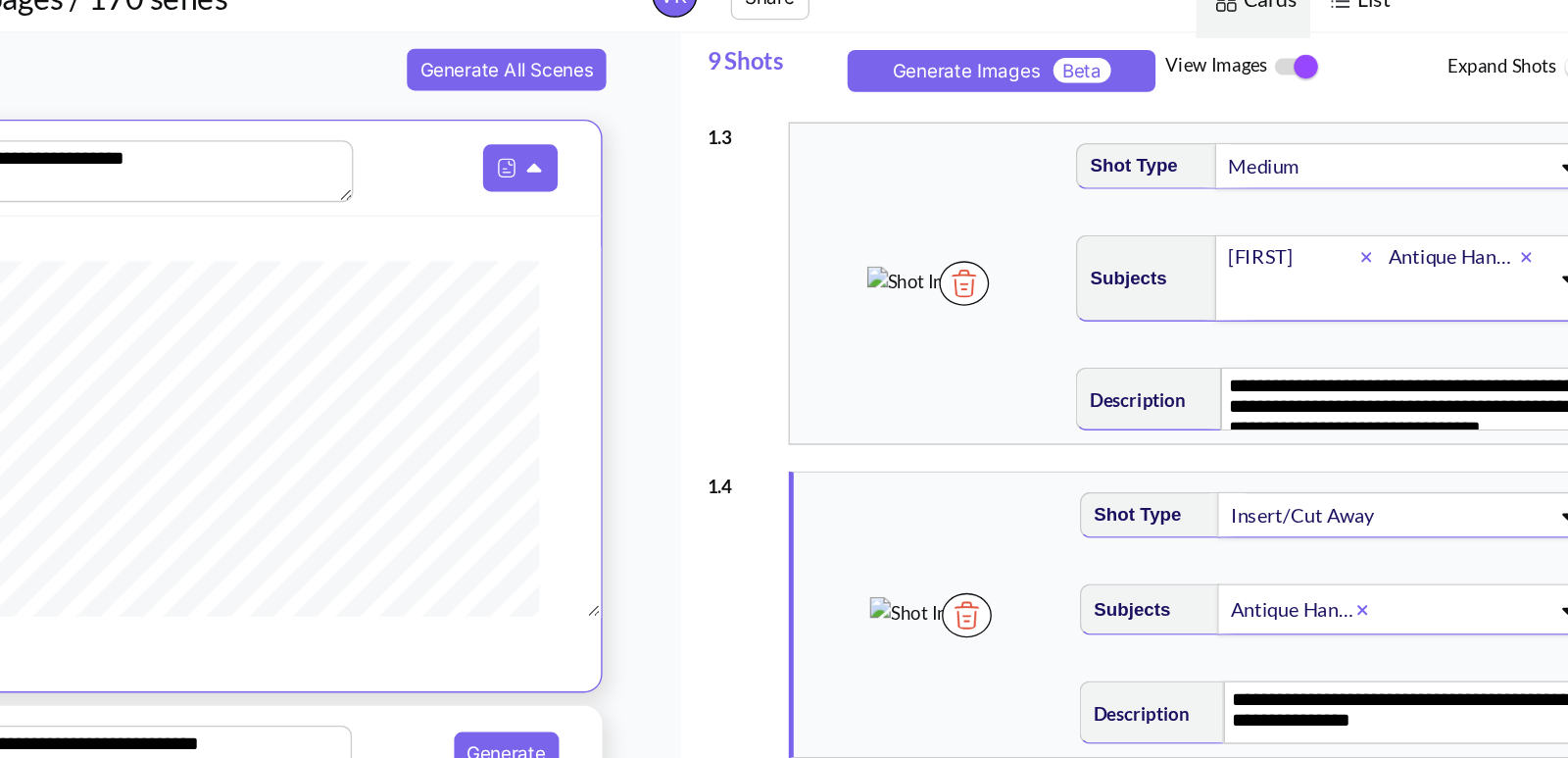 type 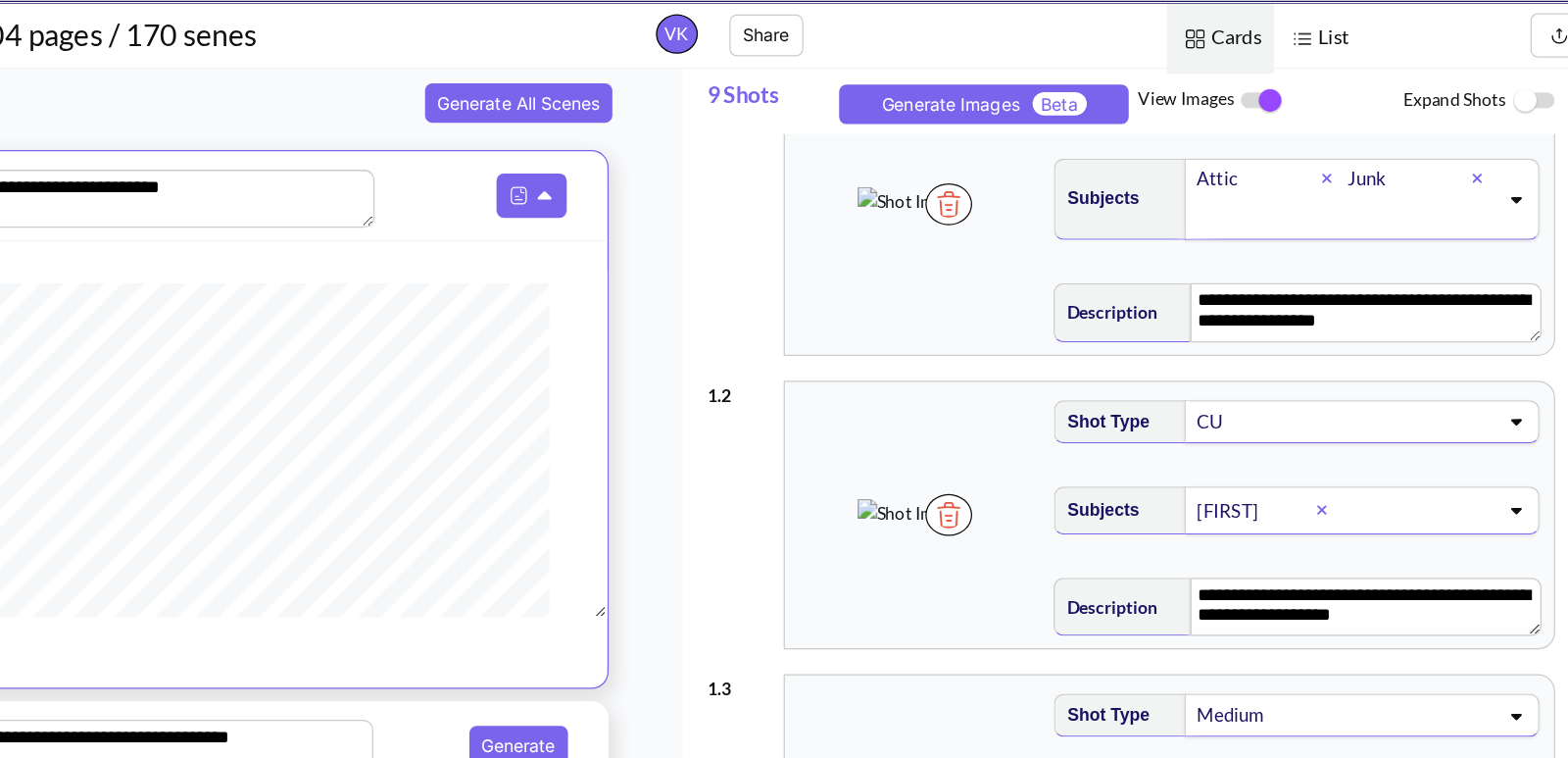 scroll, scrollTop: 0, scrollLeft: 0, axis: both 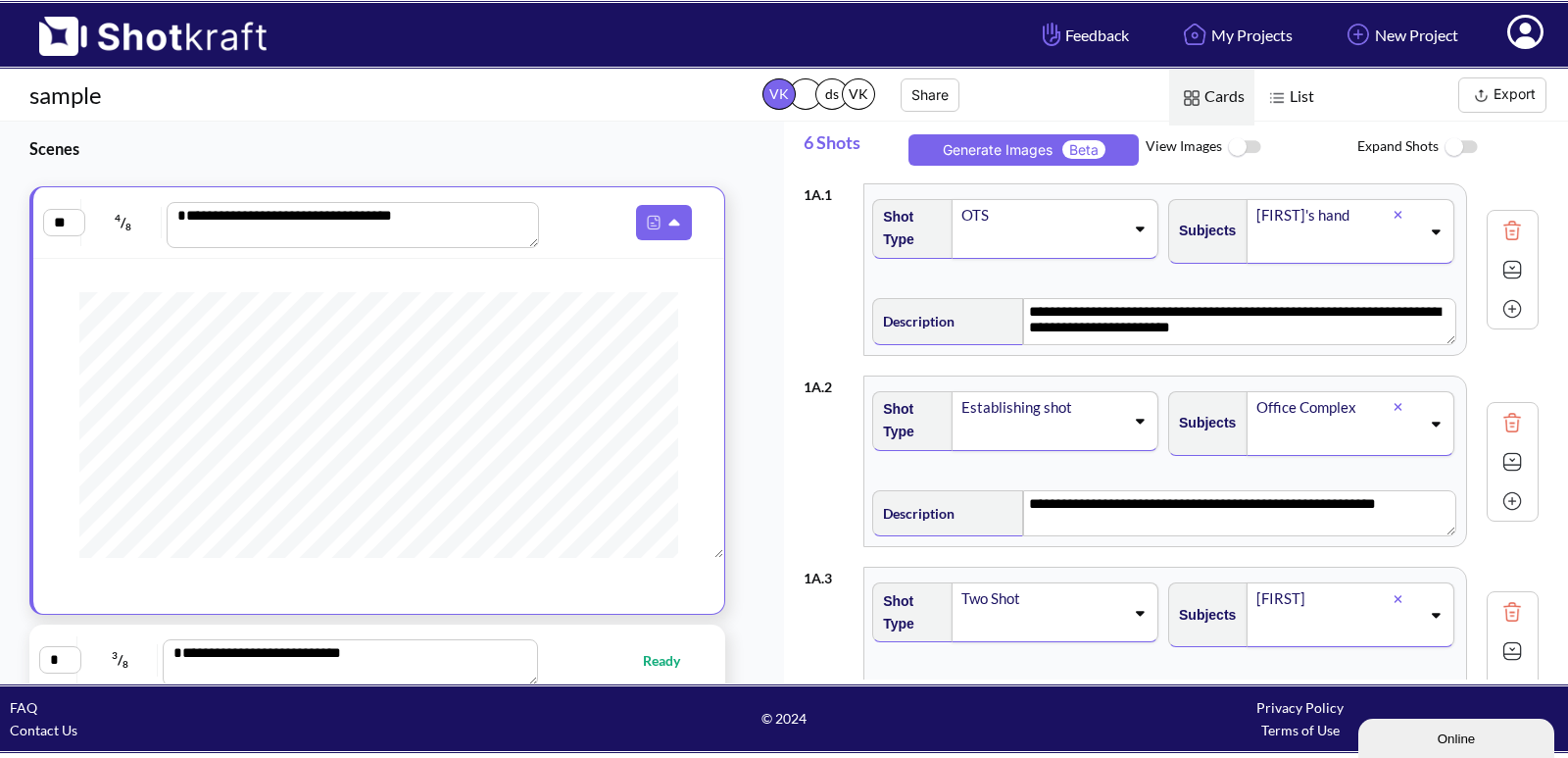 click at bounding box center [1244, 147] 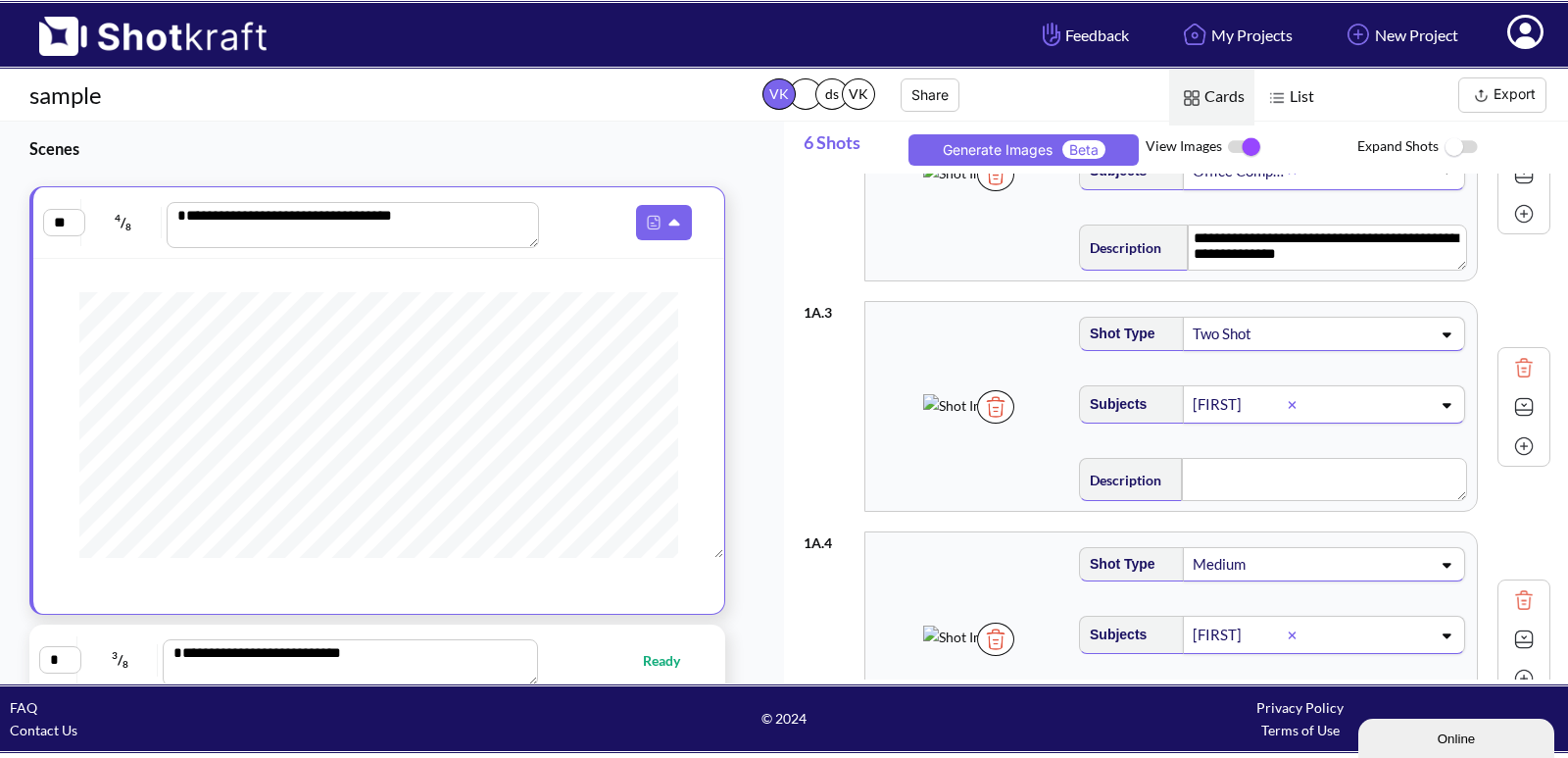 scroll, scrollTop: 354, scrollLeft: 0, axis: vertical 